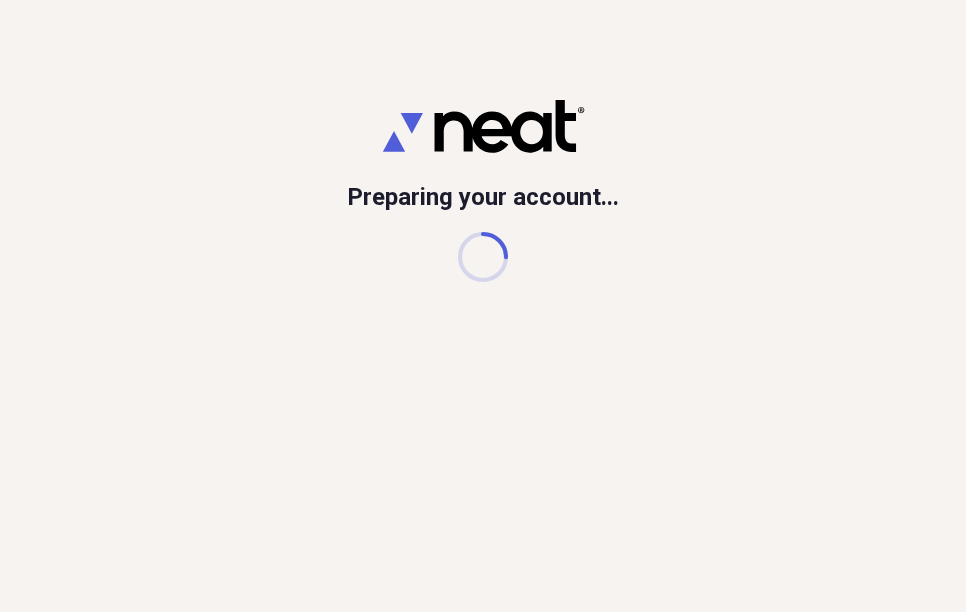 scroll, scrollTop: 0, scrollLeft: 0, axis: both 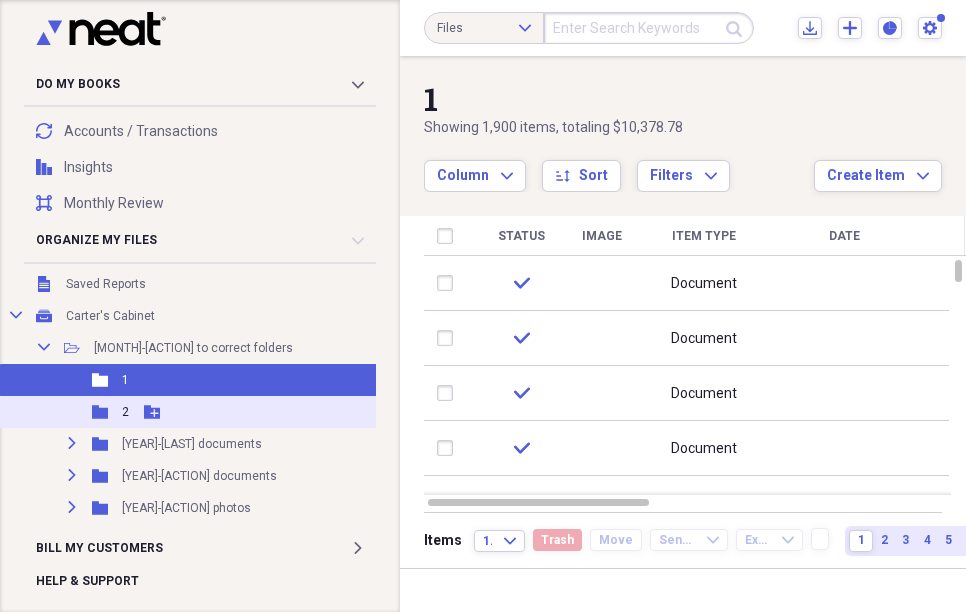 click on "Folder 2 Add Folder" at bounding box center (209, 412) 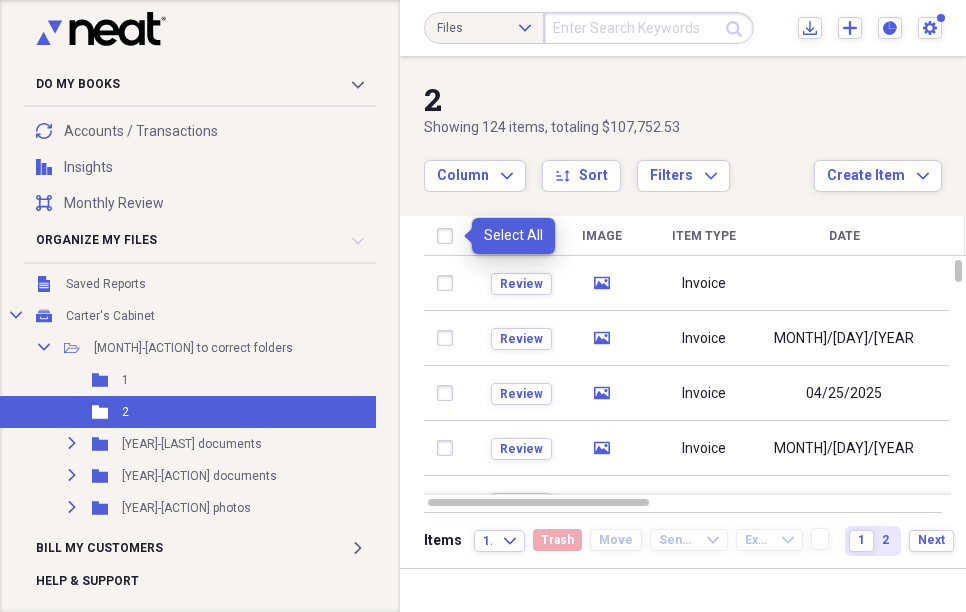 click at bounding box center (449, 236) 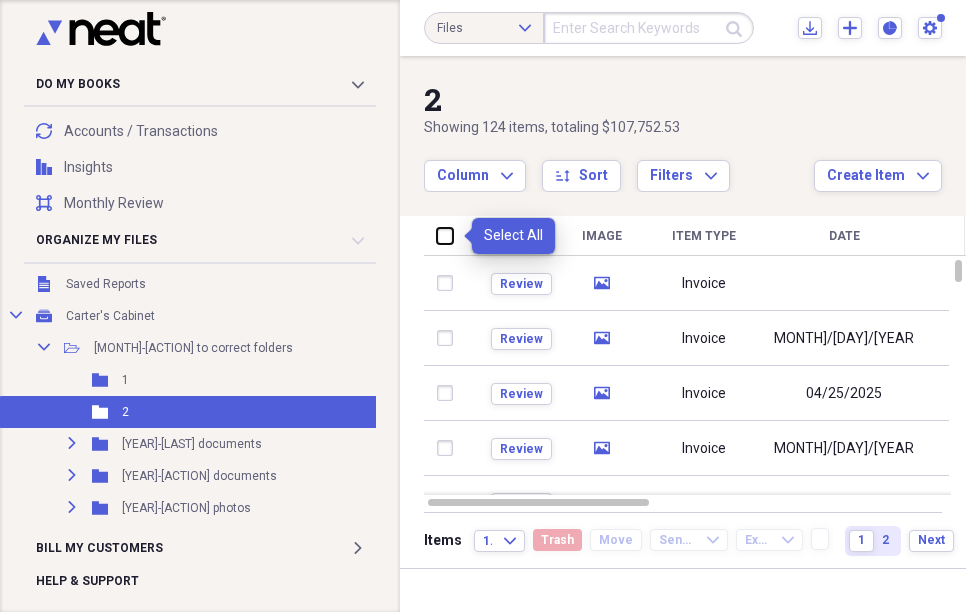 click at bounding box center [437, 235] 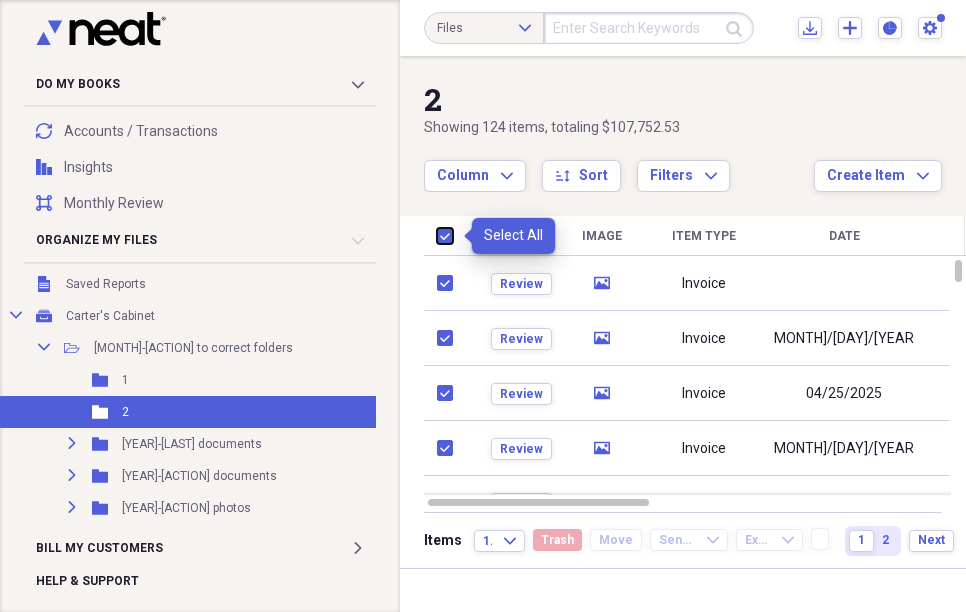 checkbox on "true" 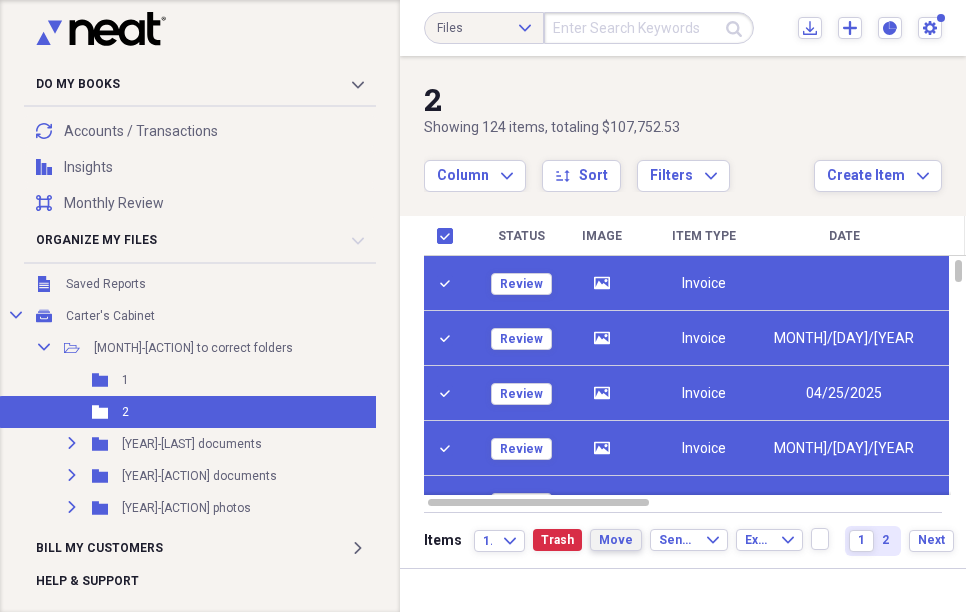 click on "Move" at bounding box center [616, 540] 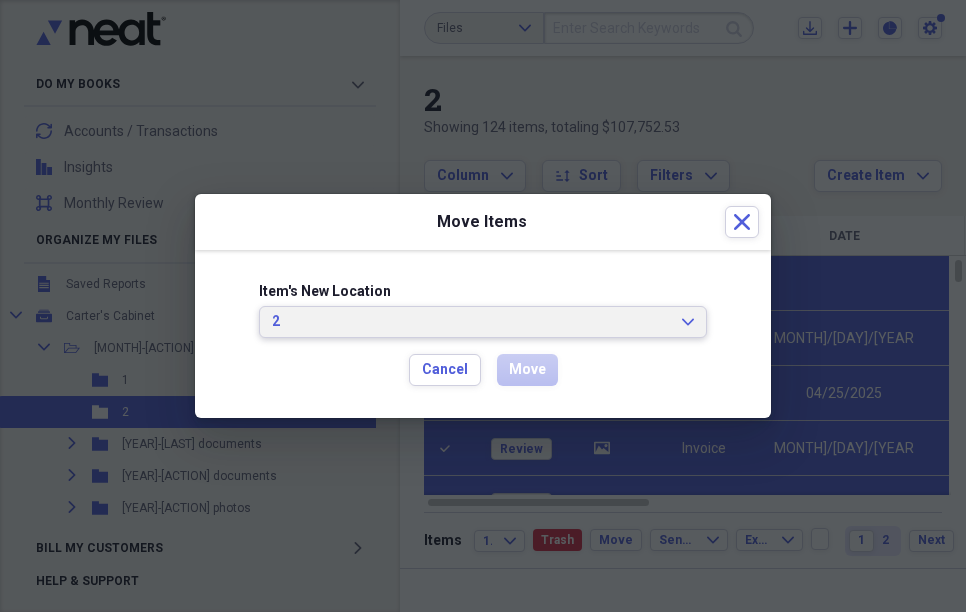 click on "2" at bounding box center [471, 322] 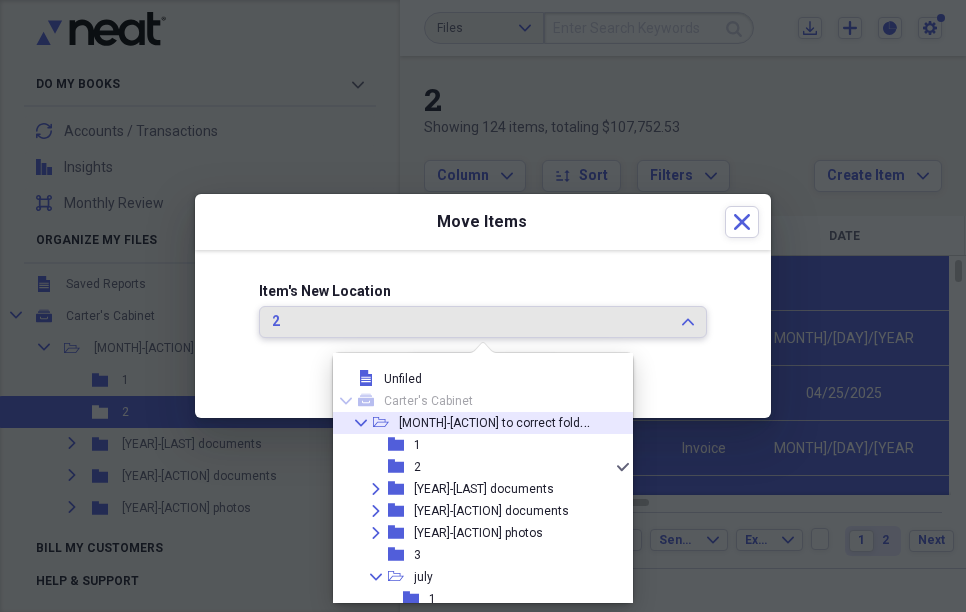 click on "[MONTH]-[ACTION] to correct folders" at bounding box center [498, 421] 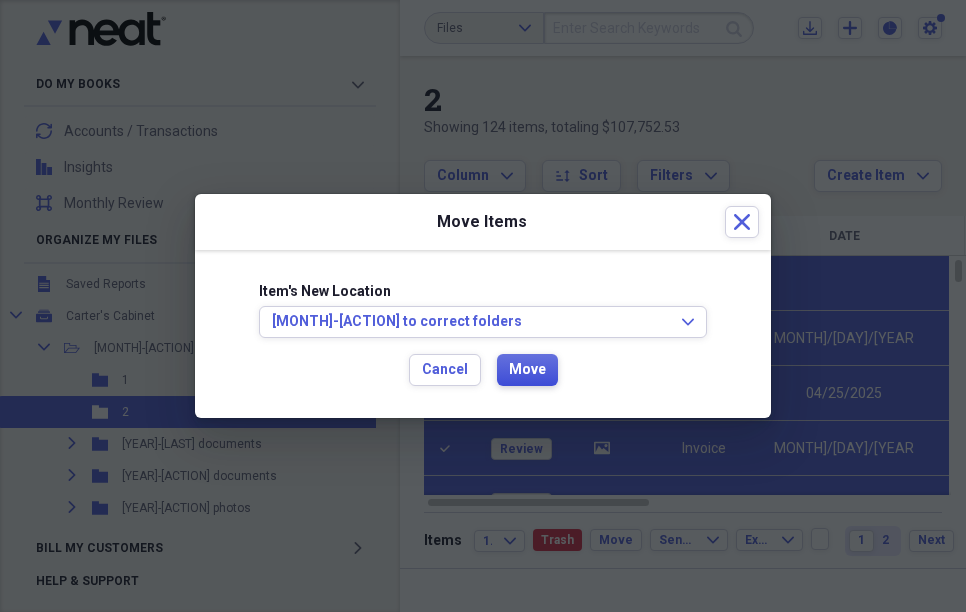 click on "Move" at bounding box center [527, 370] 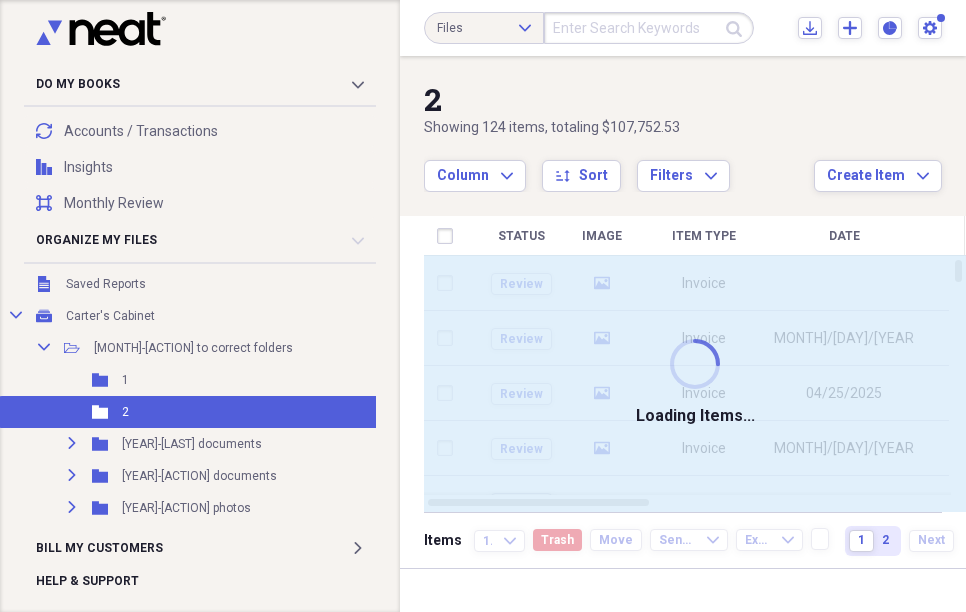 checkbox on "false" 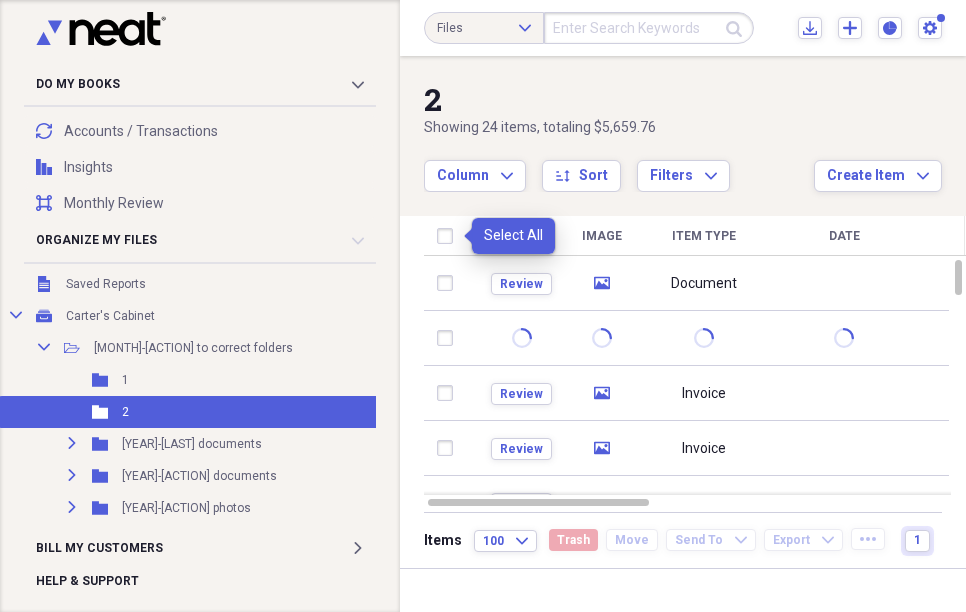 click at bounding box center (449, 236) 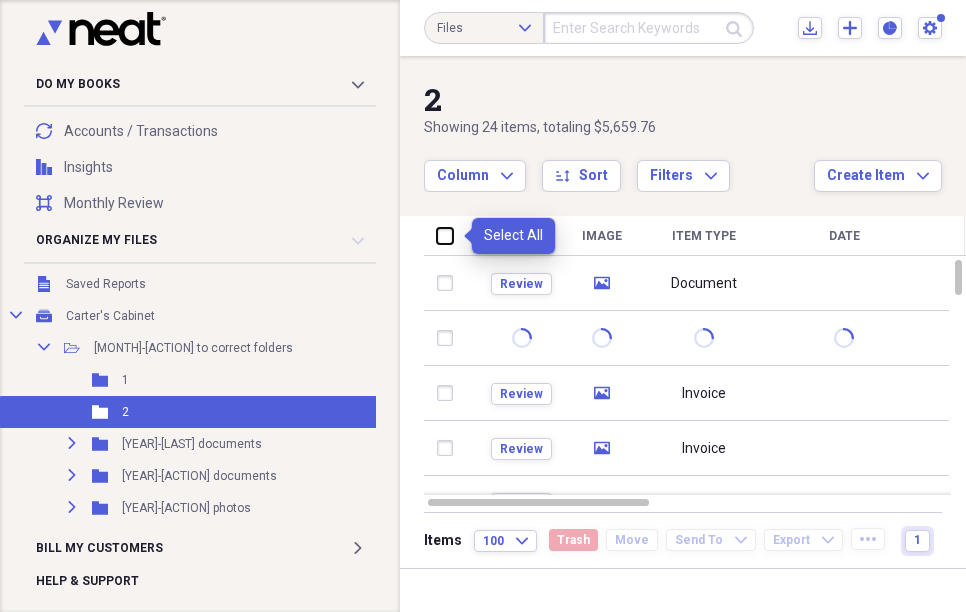 click at bounding box center (437, 235) 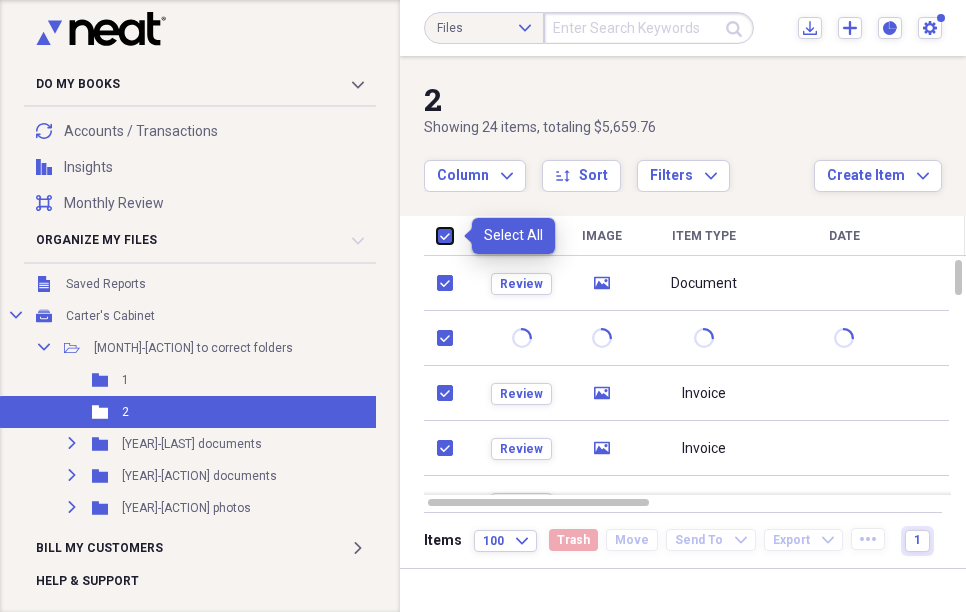 checkbox on "true" 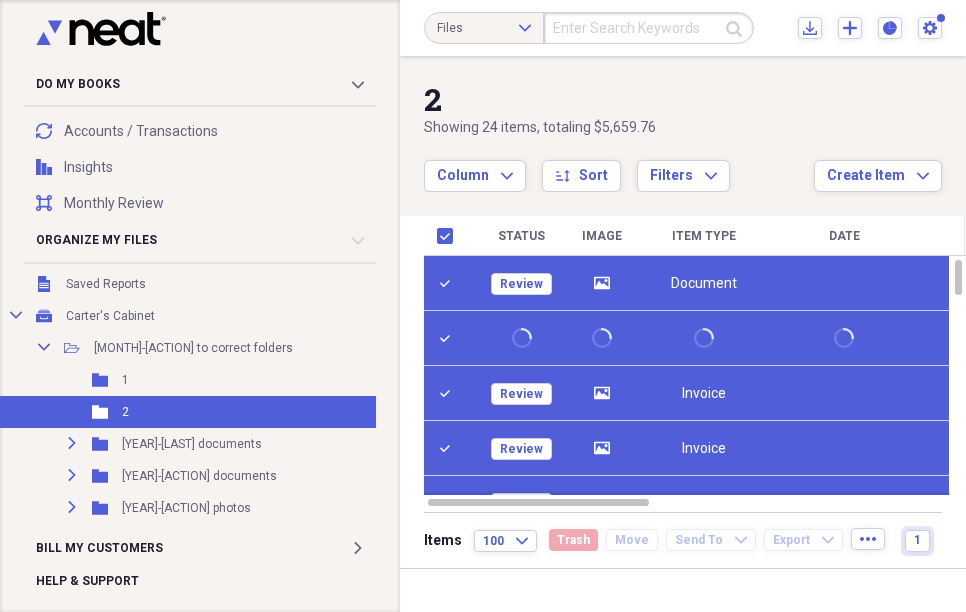 click on "2 Showing 24 items , totaling $5,659.76 Column Expand sort Sort Filters  Expand Create Item Expand" at bounding box center (683, 124) 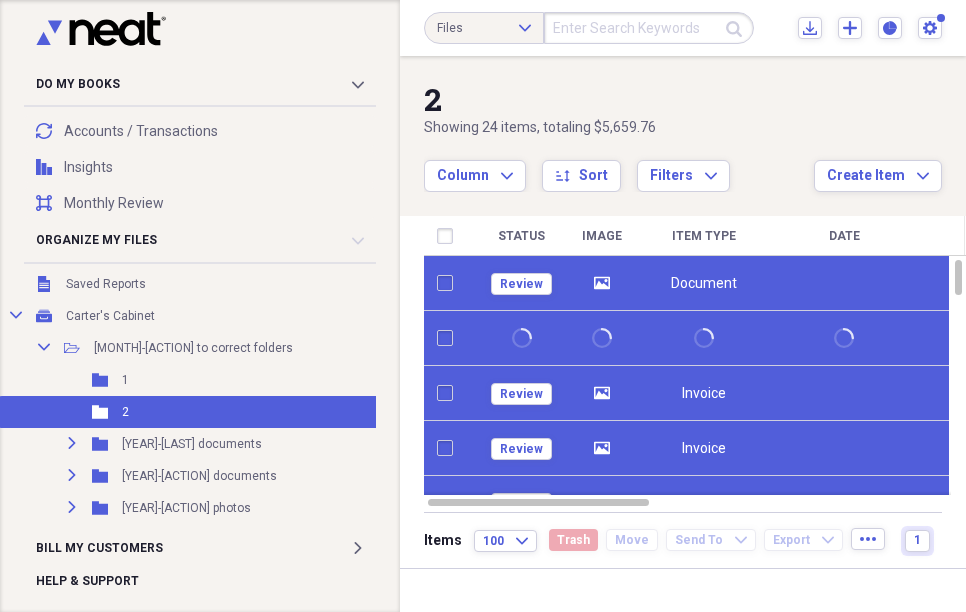 click on "Status Image Item Type Date Name Category Amount Source Date Added chevron-down Review media Document [BRAND] [YEAR] Entertainment Import [MONTH]/[DAY]/[YEAR] [HOUR]:[MINUTE] [AM/PM] Review media Invoice WATER WORKS Import [MONTH]/[DAY]/[YEAR] [HOUR]:[MINUTE] [AM/PM] Review media Invoice Import [MONTH]/[DAY]/[YEAR] [HOUR]:[MINUTE] [AM/PM] Review media Document [BRAND] Sports Import [MONTH]/[DAY]/[YEAR] [HOUR]:[MINUTE] [AM/PM] Review media Invoice [MONTH]/[DAY]/[YEAR] [BRAND] [FIRST] Import [MONTH]/[DAY]/[YEAR] [HOUR]:[MINUTE] [AM/PM] Review media Invoice [YEAR] IRS Transportation Import [MONTH]/[DAY]/[YEAR] [HOUR]:[MINUTE] [AM/PM] Review media Document Outdoor Table with X-Leg and Herringbone Top - FREE PLANS Money Import [MONTH]/[DAY]/[YEAR] [HOUR]:[MINUTE] [AM/PM] Review media Document [BRAND] cancellatiom [DAY] [MONTH] [YEAR] Job Import [MONTH]/[DAY]/[YEAR] [HOUR]:[MINUTE] [AM/PM] Review media Invoice PRIVACY Import [MONTH]/[DAY]/[YEAR] [HOUR]:[MINUTE] [AM/PM] Review media Invoice Import [MONTH]/[DAY]/[YEAR] [HOUR]:[MINUTE] [AM/PM] Review media Document [BRAND] Yearly Update [YEAR] (1) Entertainment Import [MONTH]/[DAY]/[YEAR] [HOUR]:[MINUTE] [AM/PM] Items 100 Expand Trash 1" at bounding box center [683, 312] 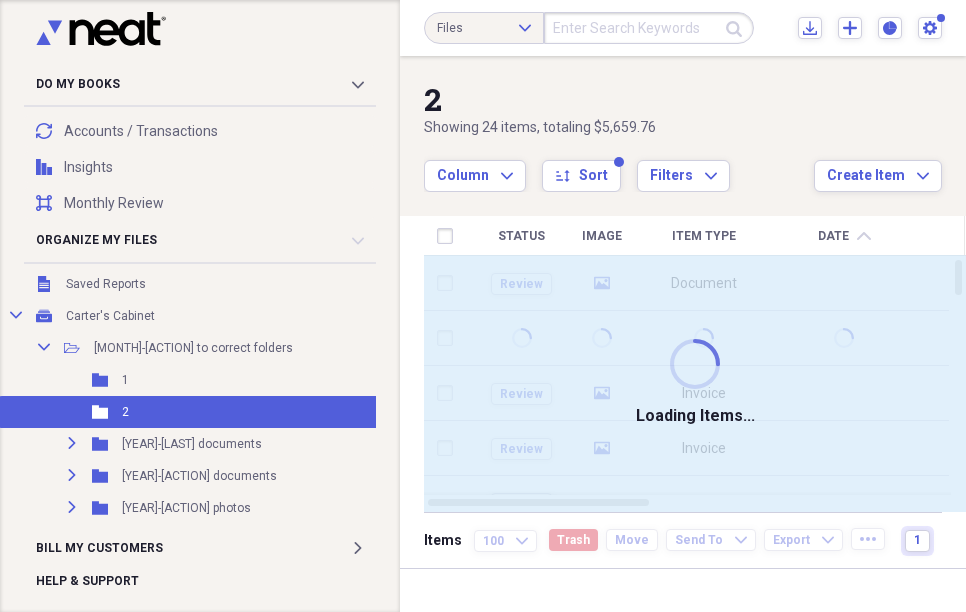 checkbox on "false" 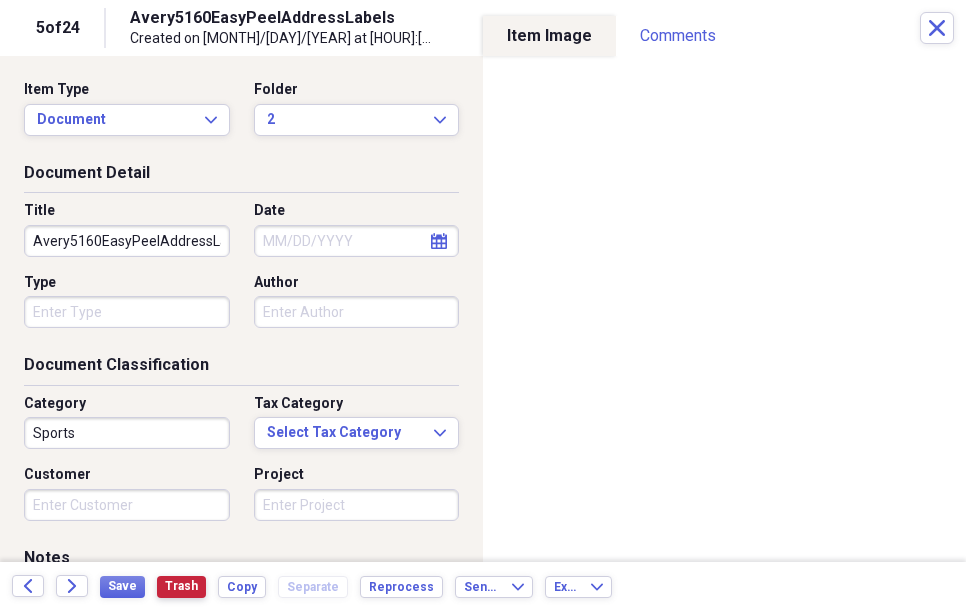 click on "Trash" at bounding box center [181, 586] 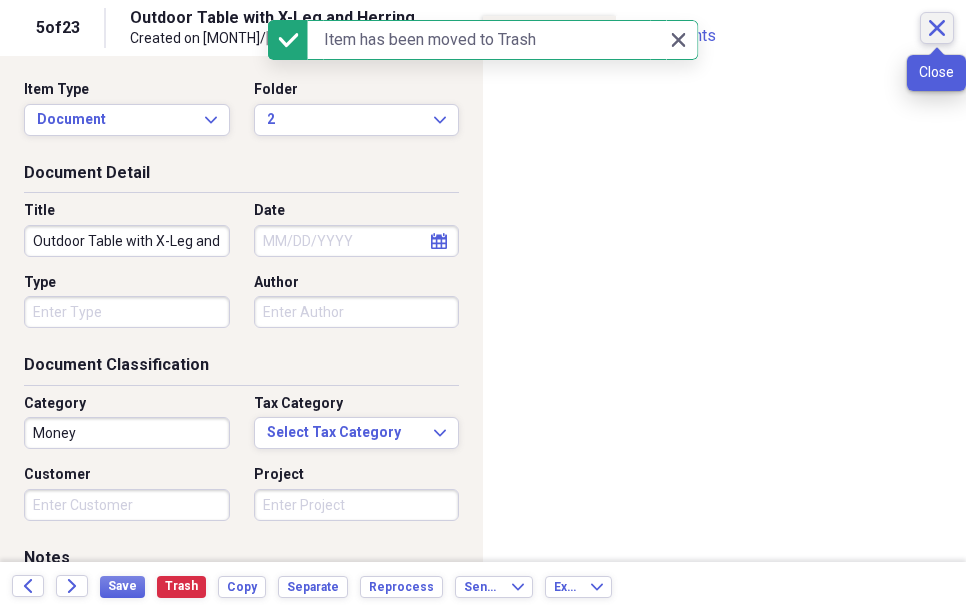 click on "Close" 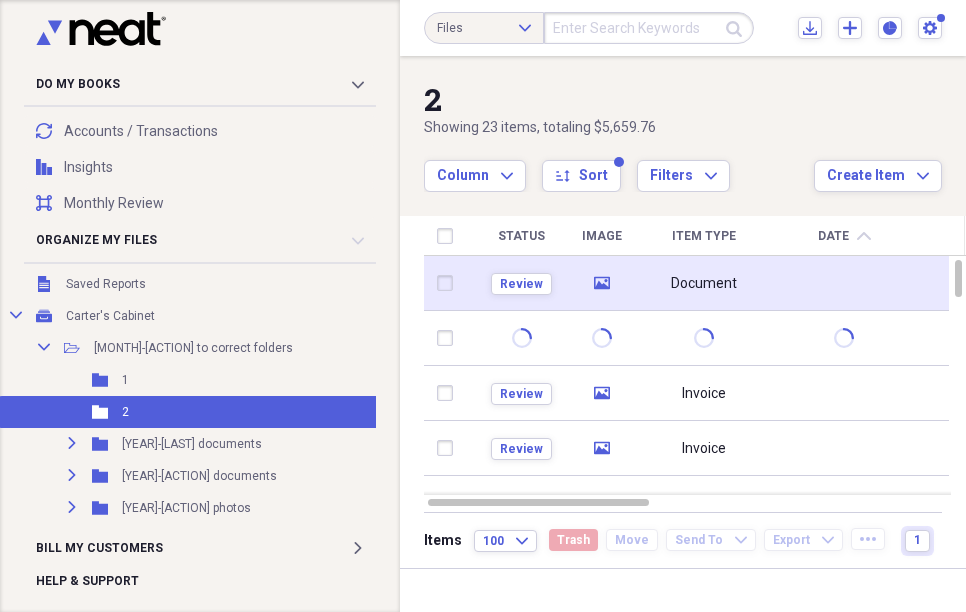 click at bounding box center (449, 283) 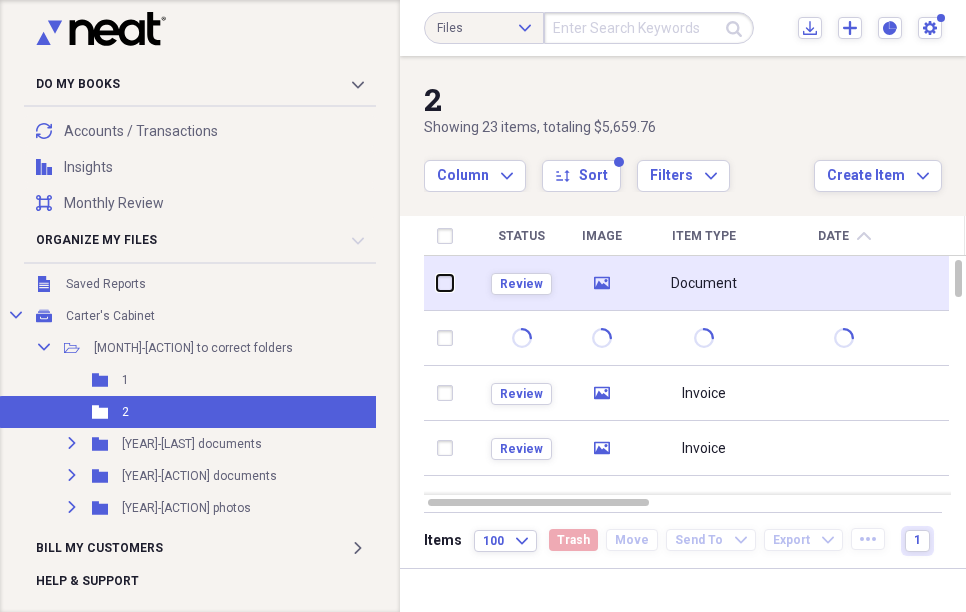 click at bounding box center (437, 283) 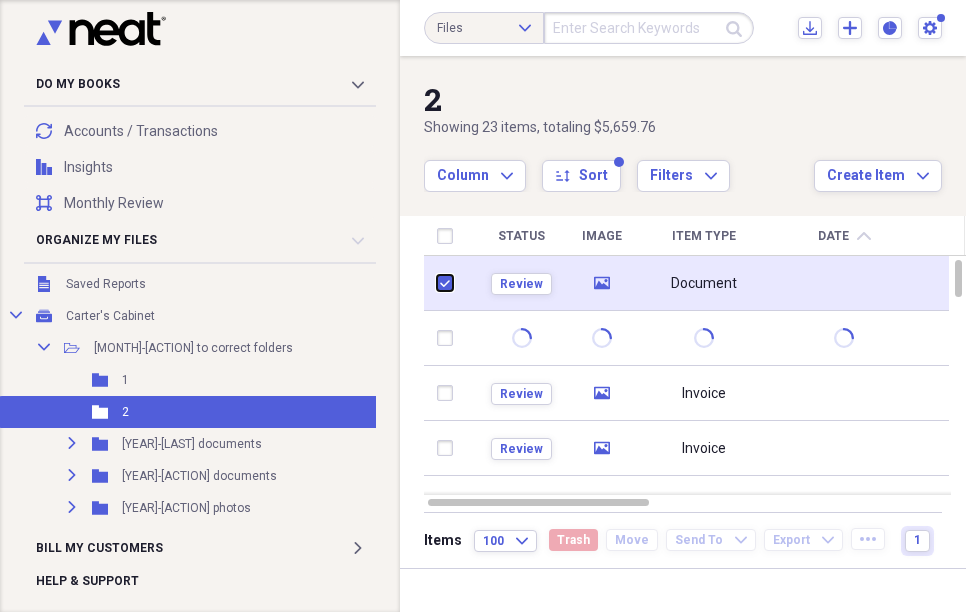 checkbox on "true" 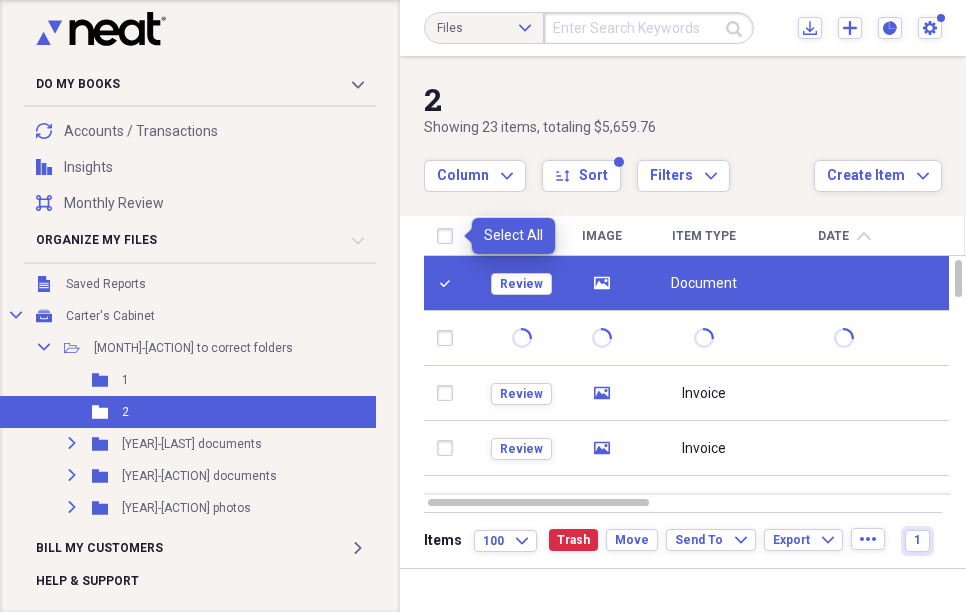 click at bounding box center [449, 236] 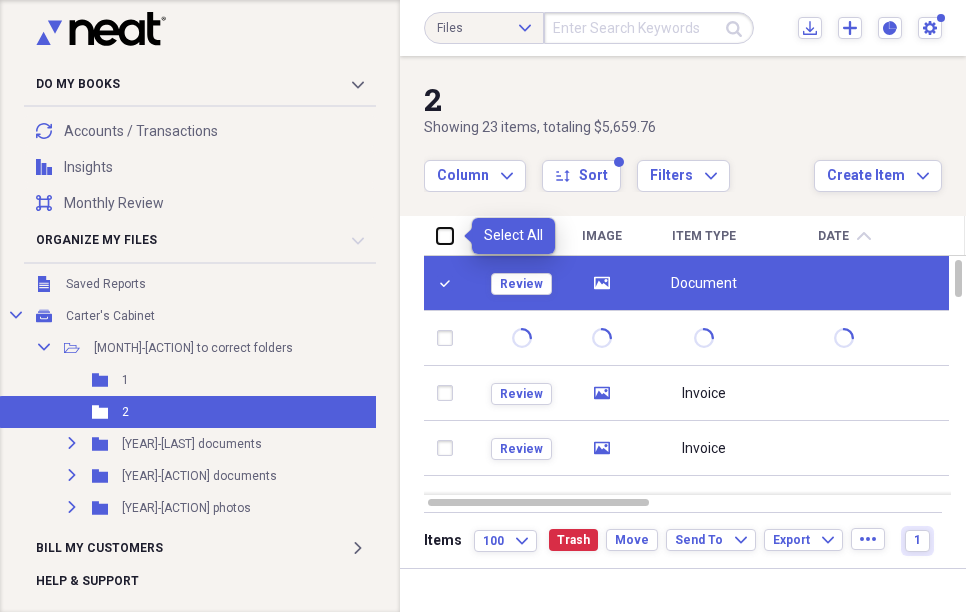 click at bounding box center [437, 235] 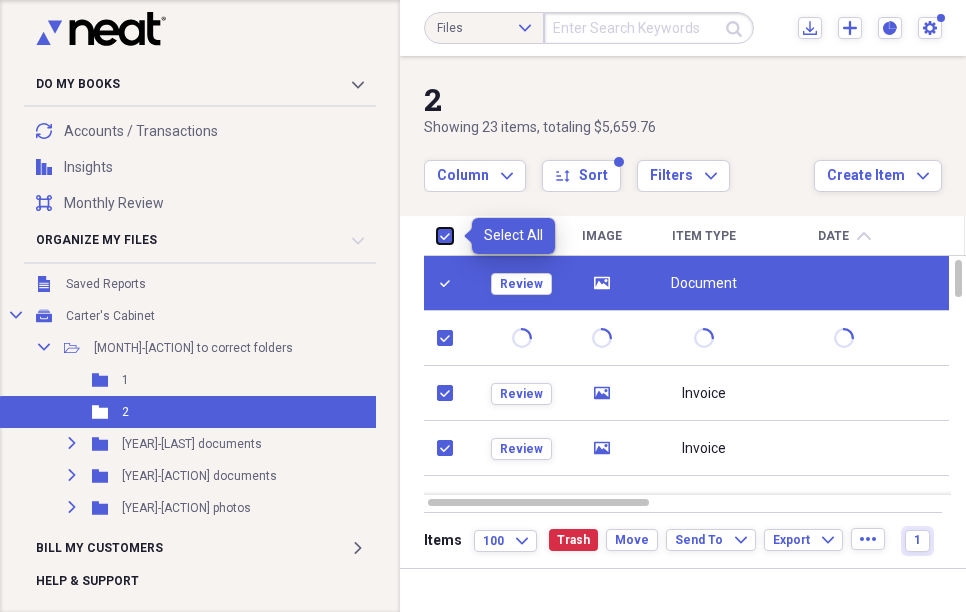 checkbox on "true" 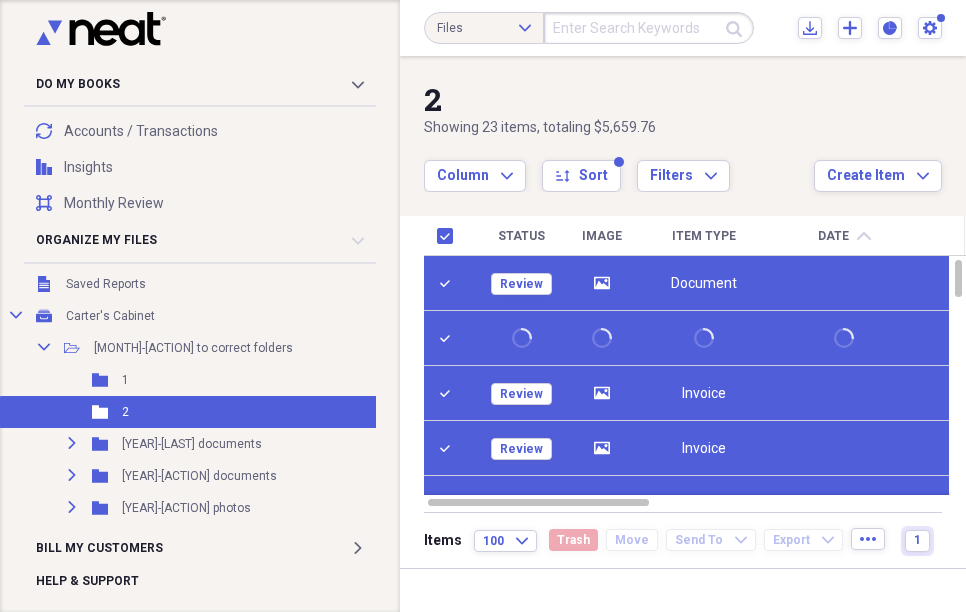 click at bounding box center [449, 338] 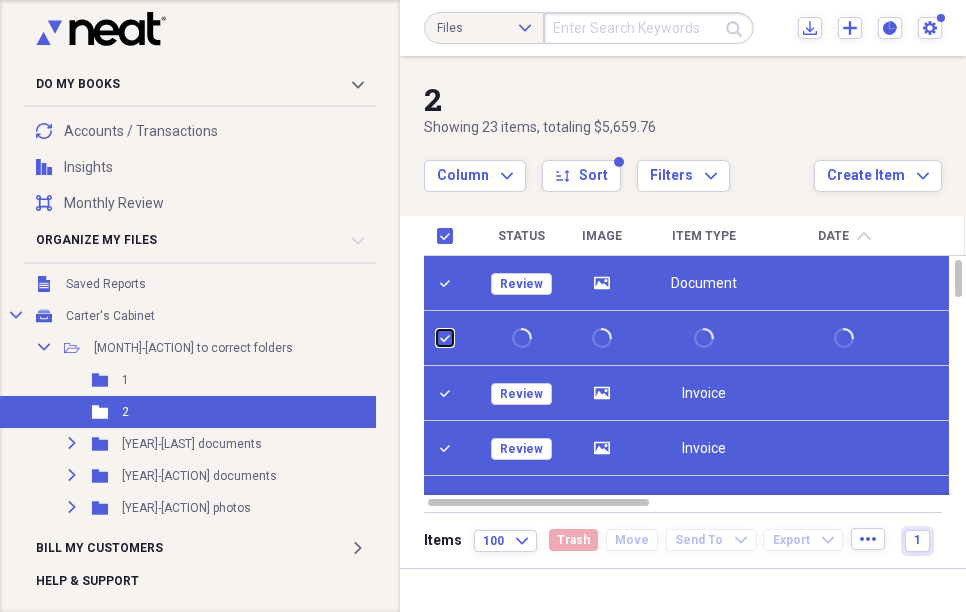 click at bounding box center [437, 338] 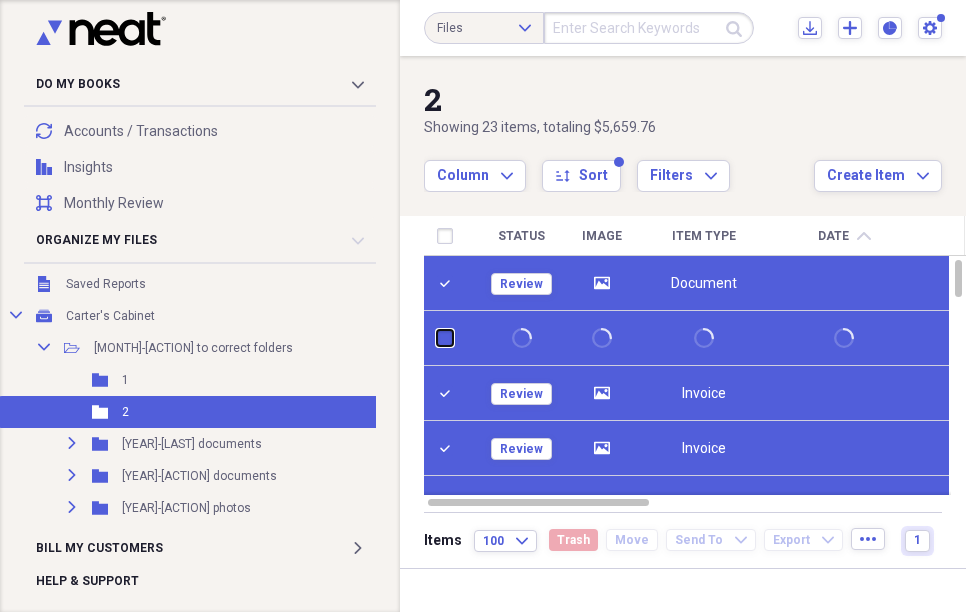 checkbox on "false" 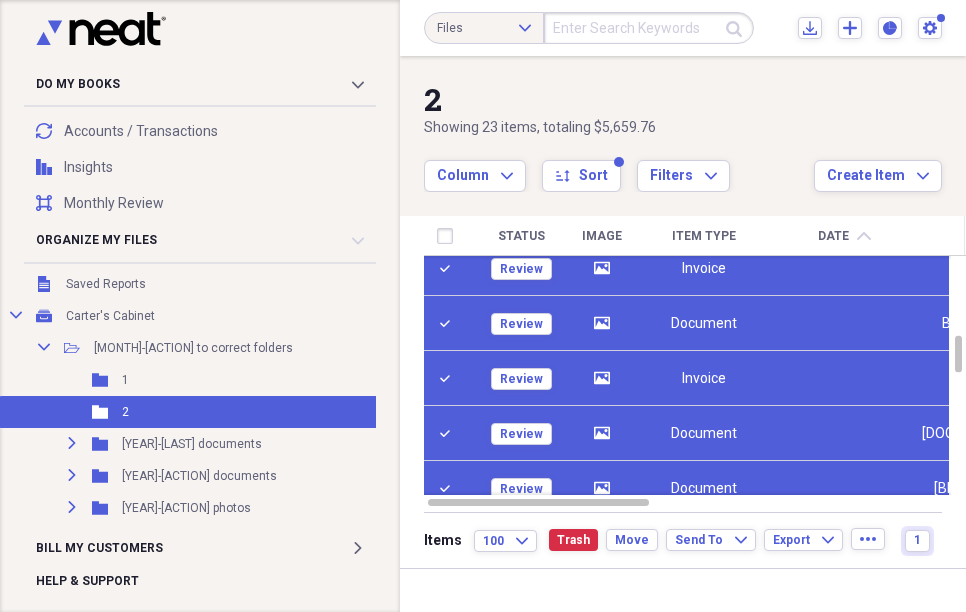 checkbox on "true" 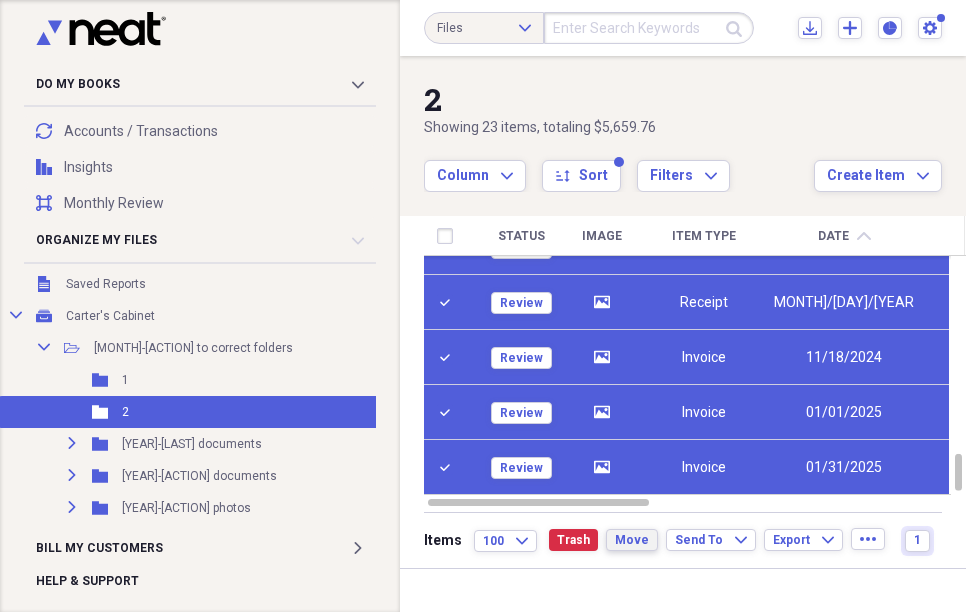 click on "Move" at bounding box center [632, 540] 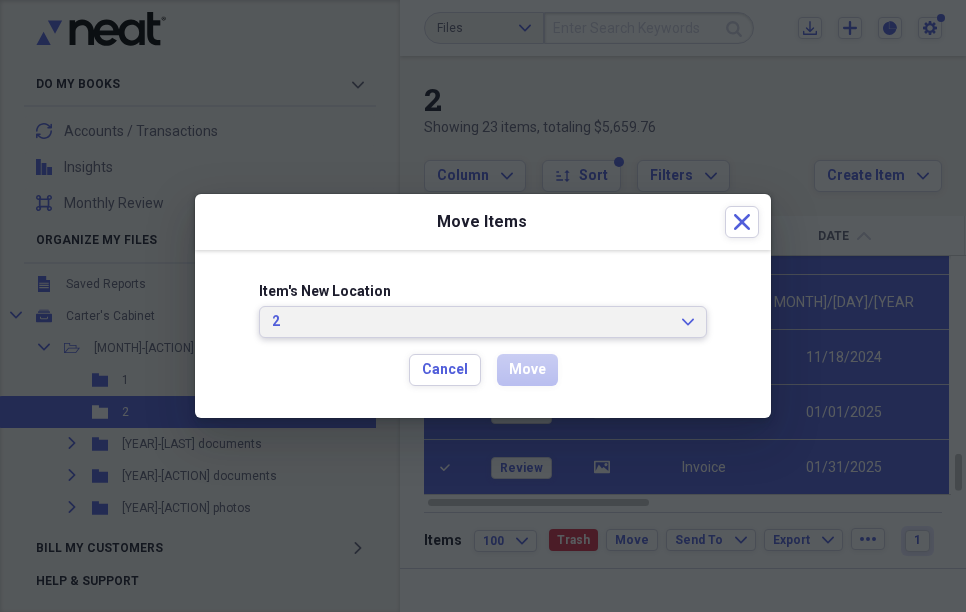 click on "2" at bounding box center (471, 322) 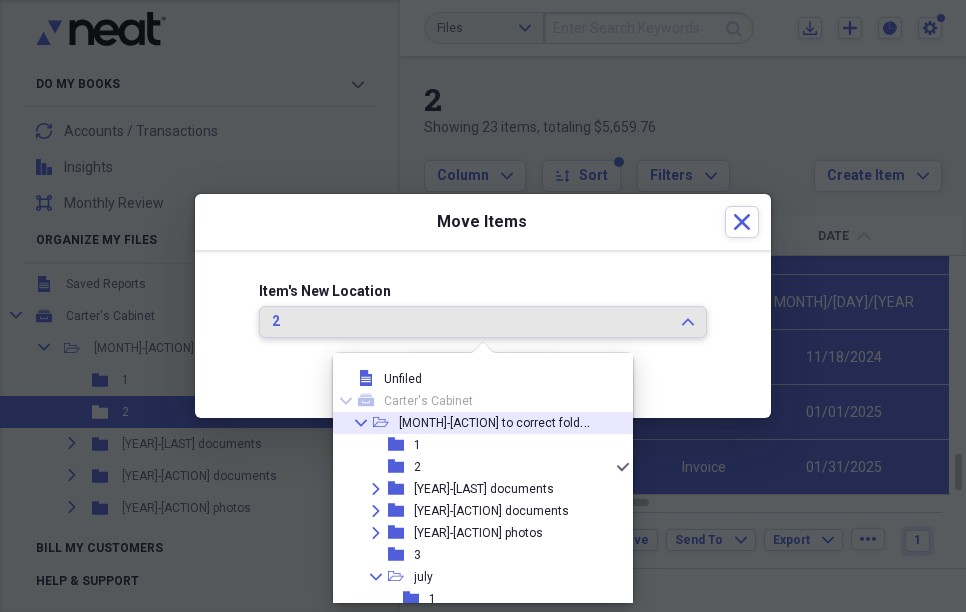 click on "[MONTH]-[ACTION] to correct folders" at bounding box center [498, 421] 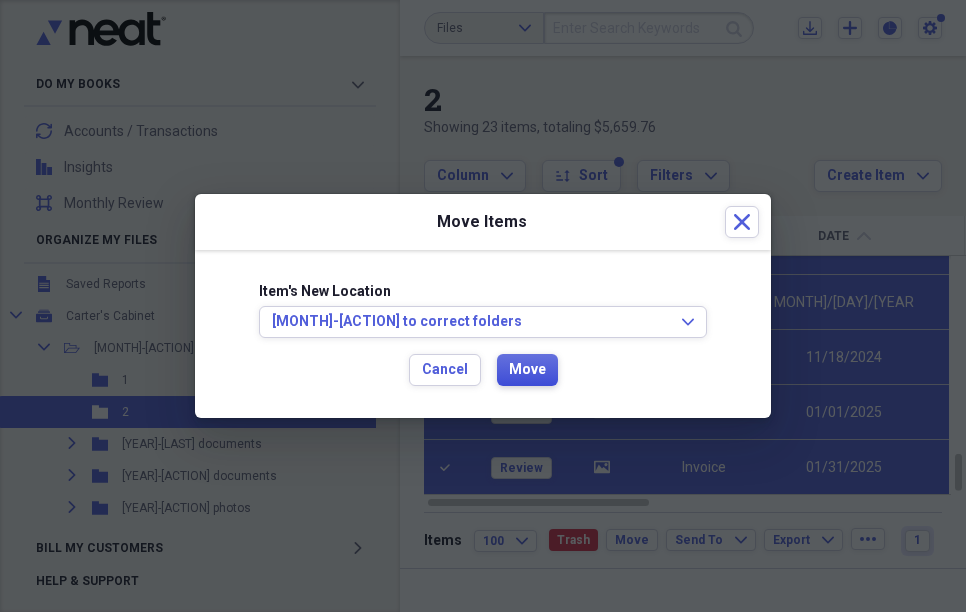 click on "Move" at bounding box center [527, 370] 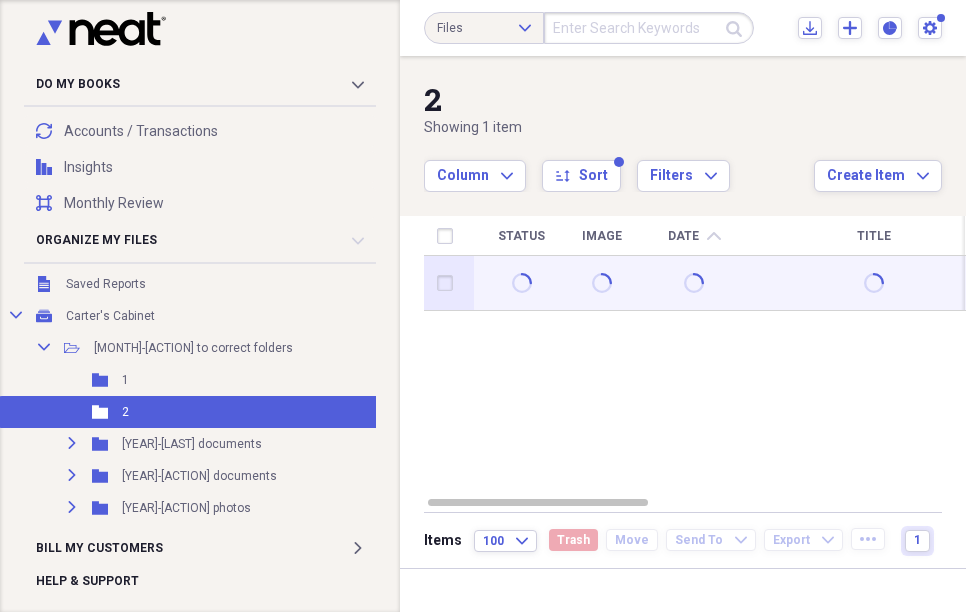 click at bounding box center (449, 283) 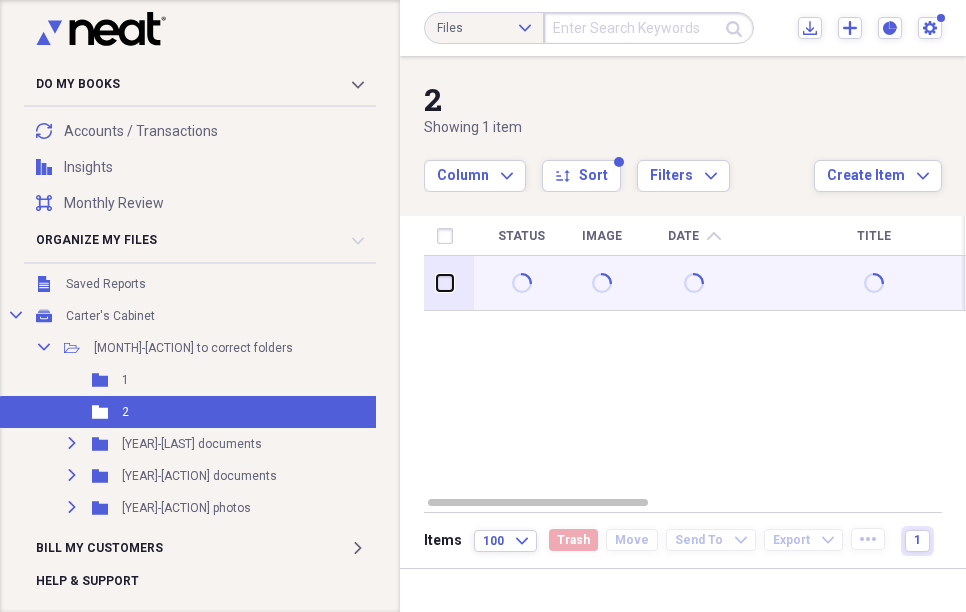 click at bounding box center (437, 283) 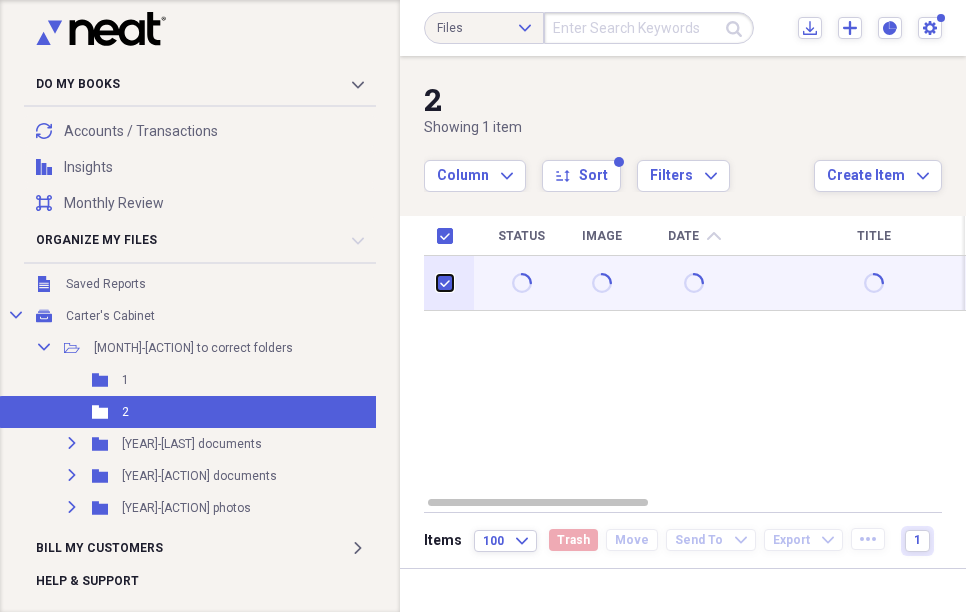checkbox on "true" 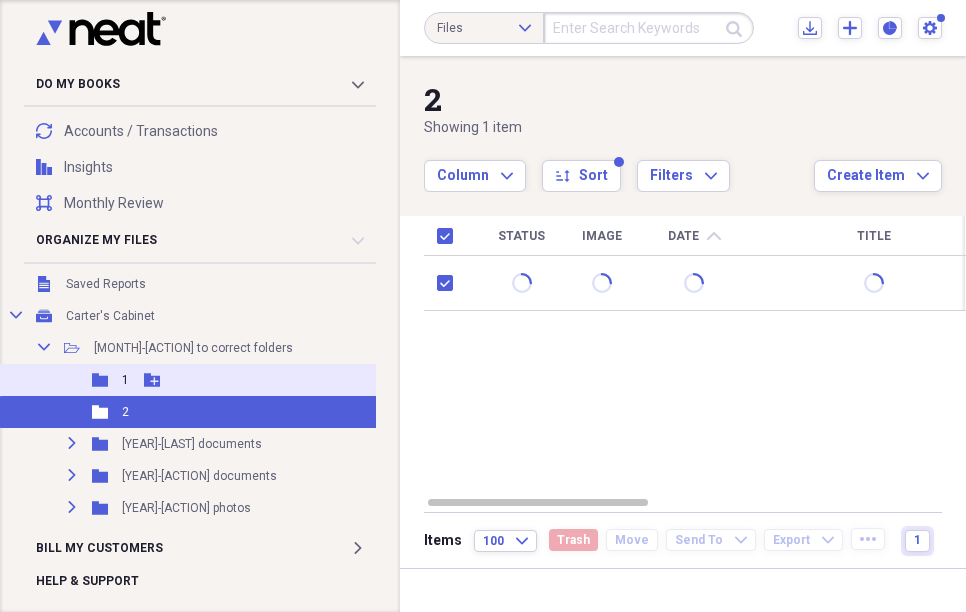 click 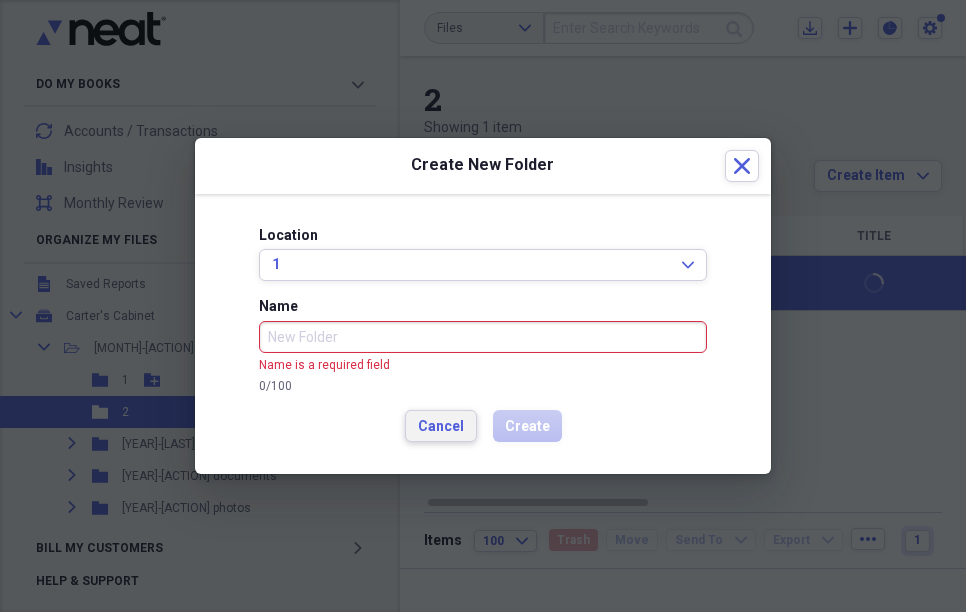 click on "Cancel" at bounding box center [441, 427] 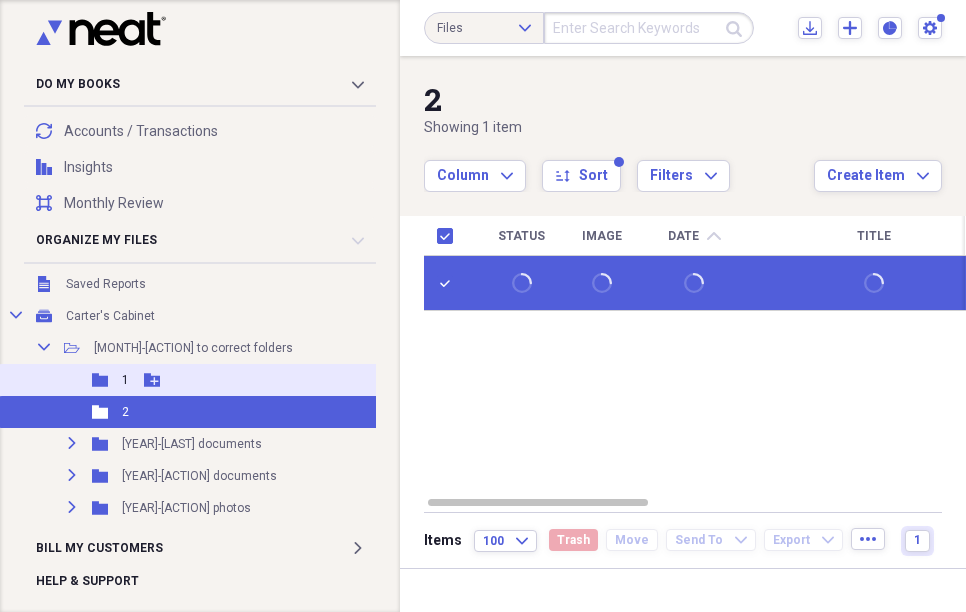 click on "Folder 1 Add Folder" at bounding box center [209, 380] 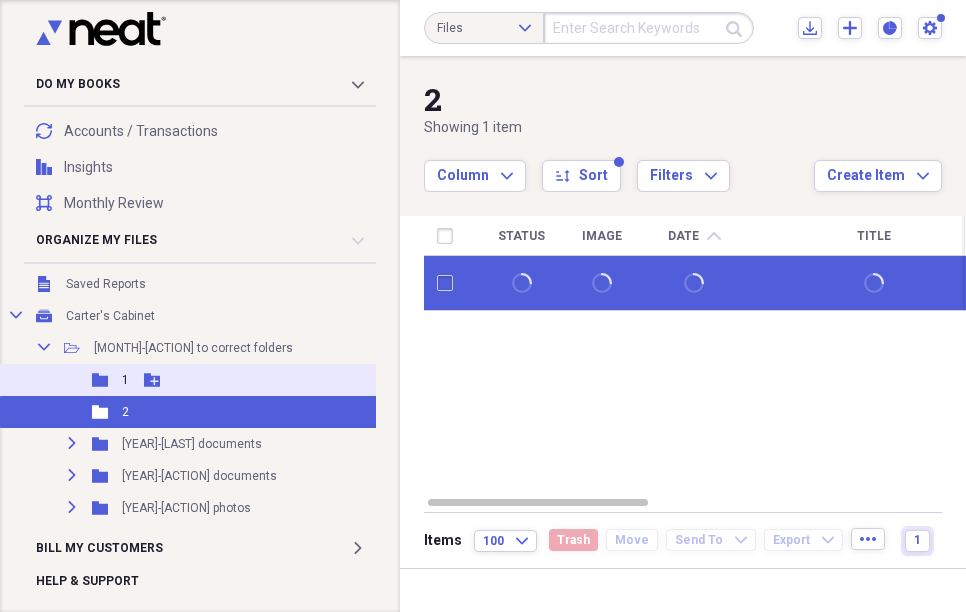 checkbox on "false" 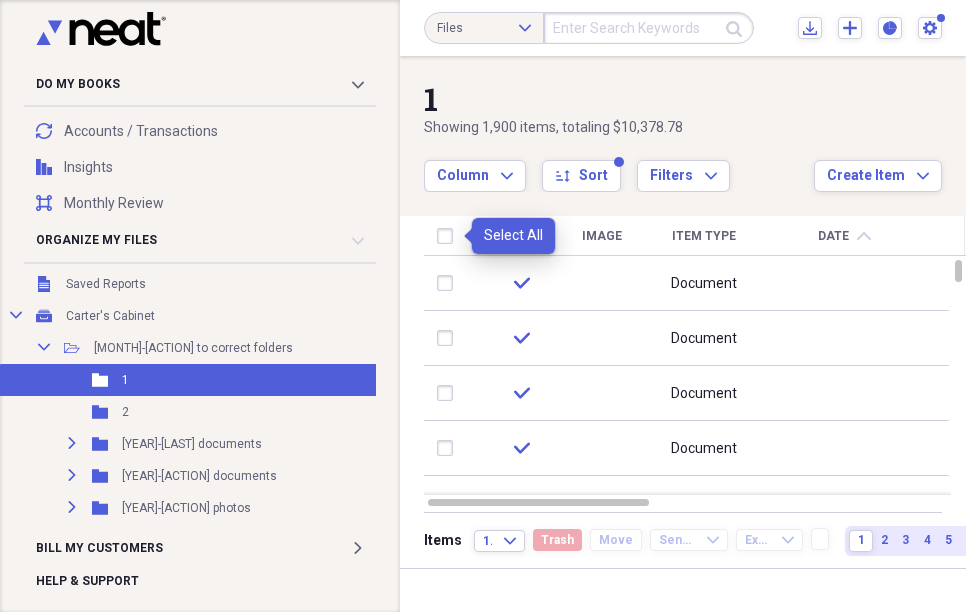 click at bounding box center (449, 236) 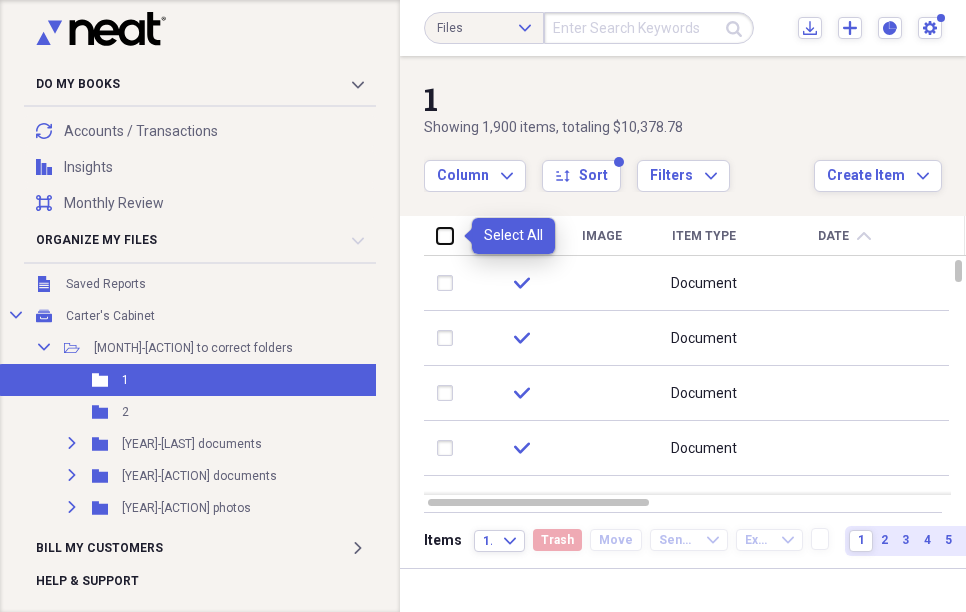 click at bounding box center [437, 235] 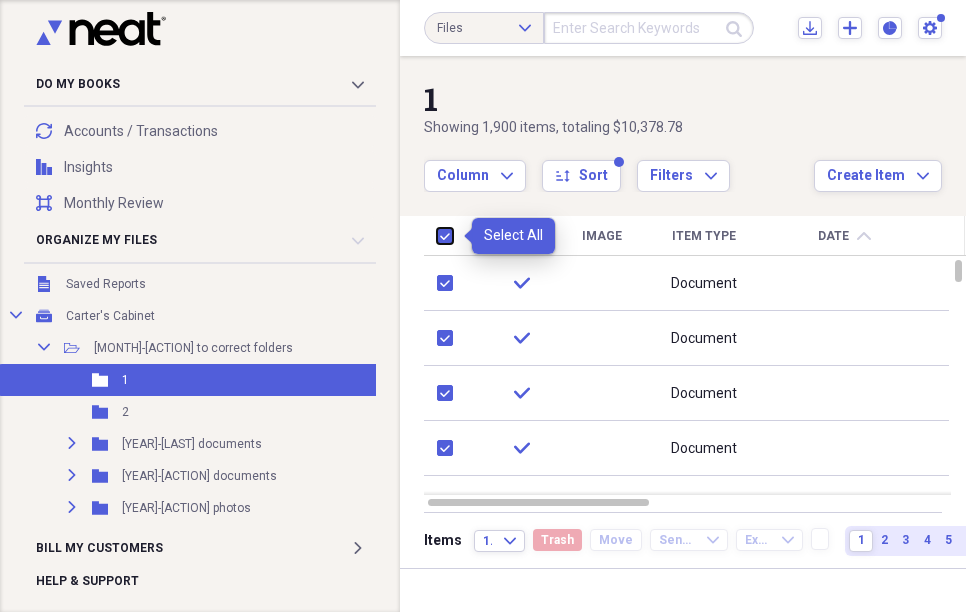 checkbox on "true" 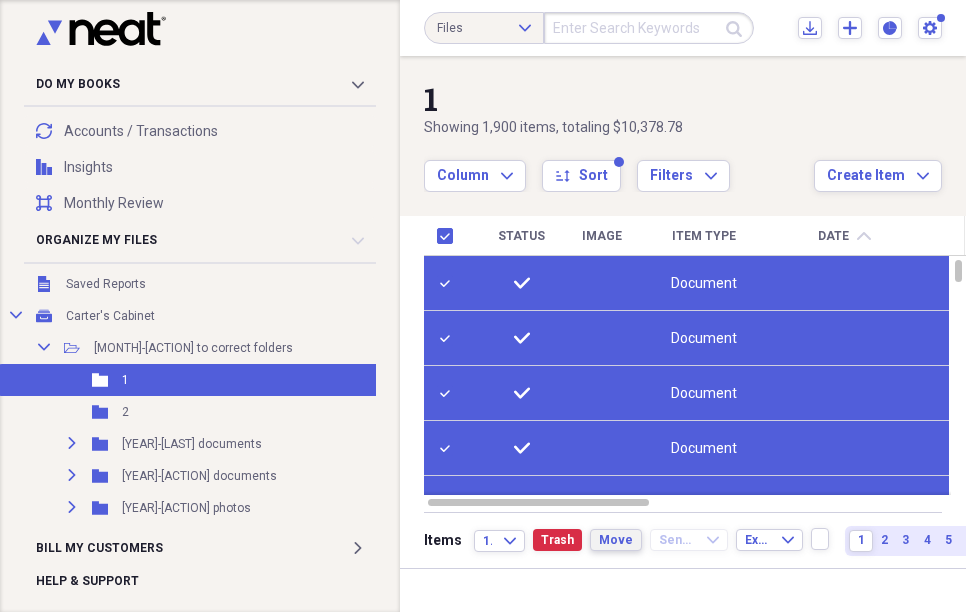 click on "Move" at bounding box center [616, 540] 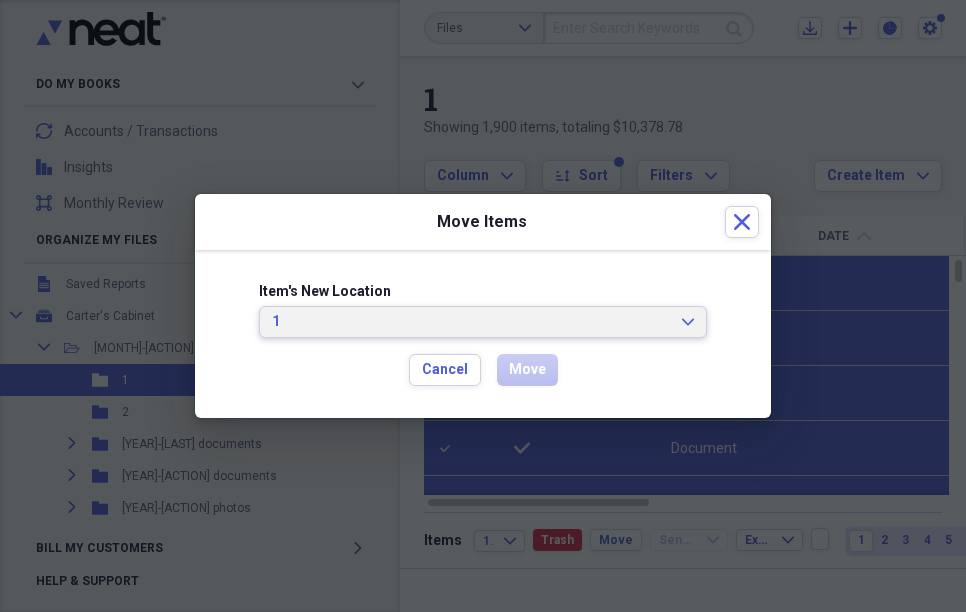 click on "1" at bounding box center (471, 322) 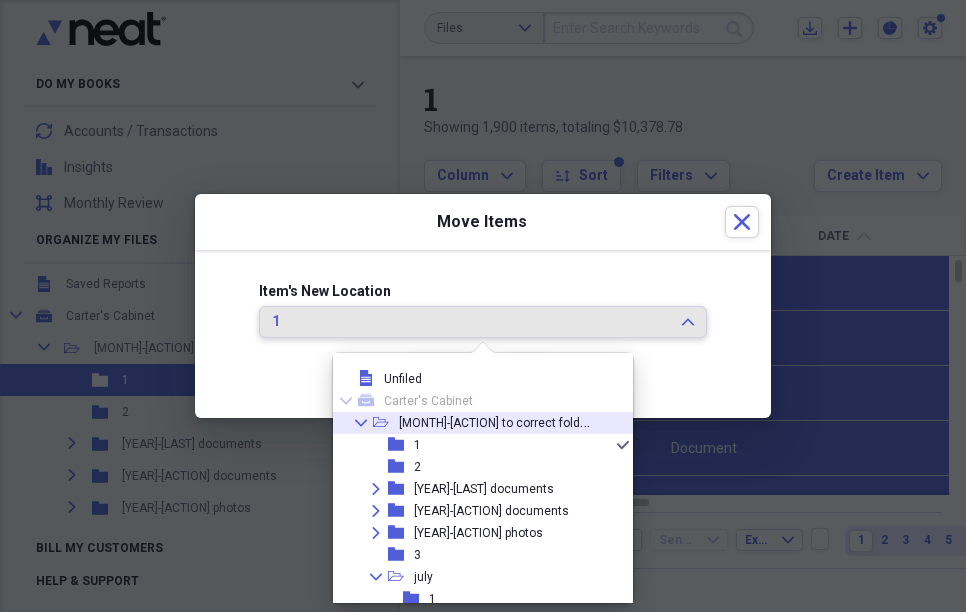 click on "[MONTH]-[ACTION] to correct folders" at bounding box center [498, 421] 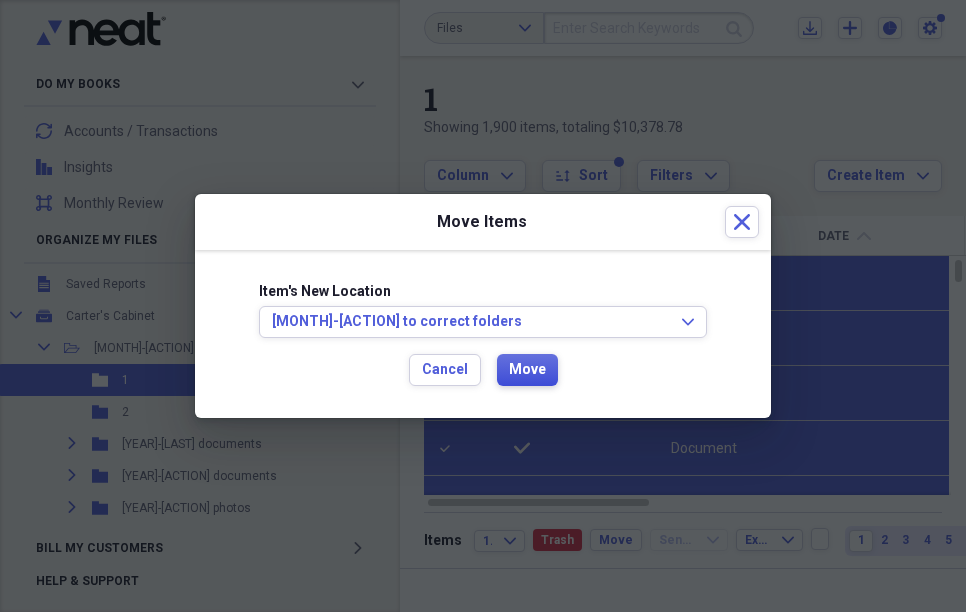 click on "Move" at bounding box center [527, 370] 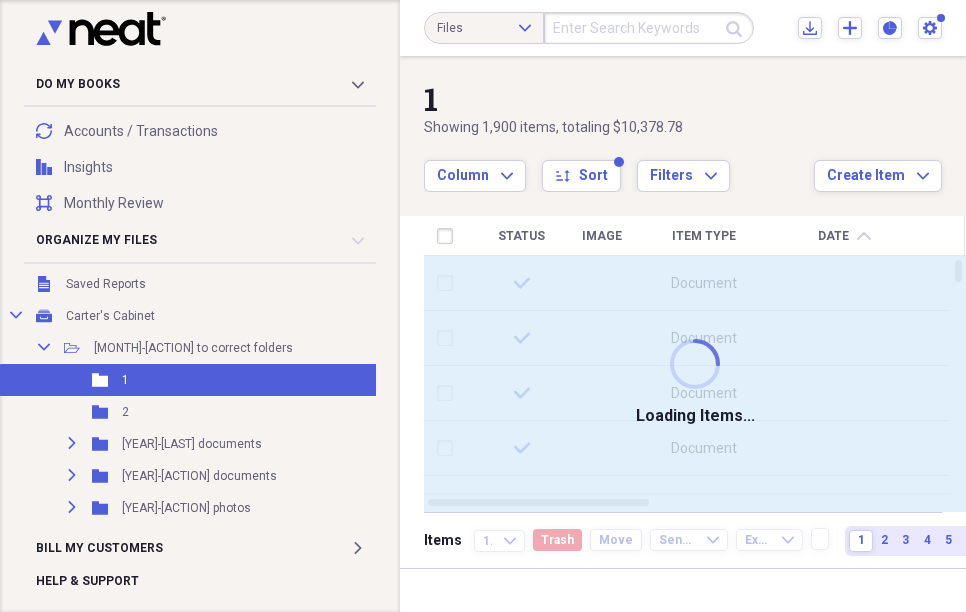 checkbox on "false" 